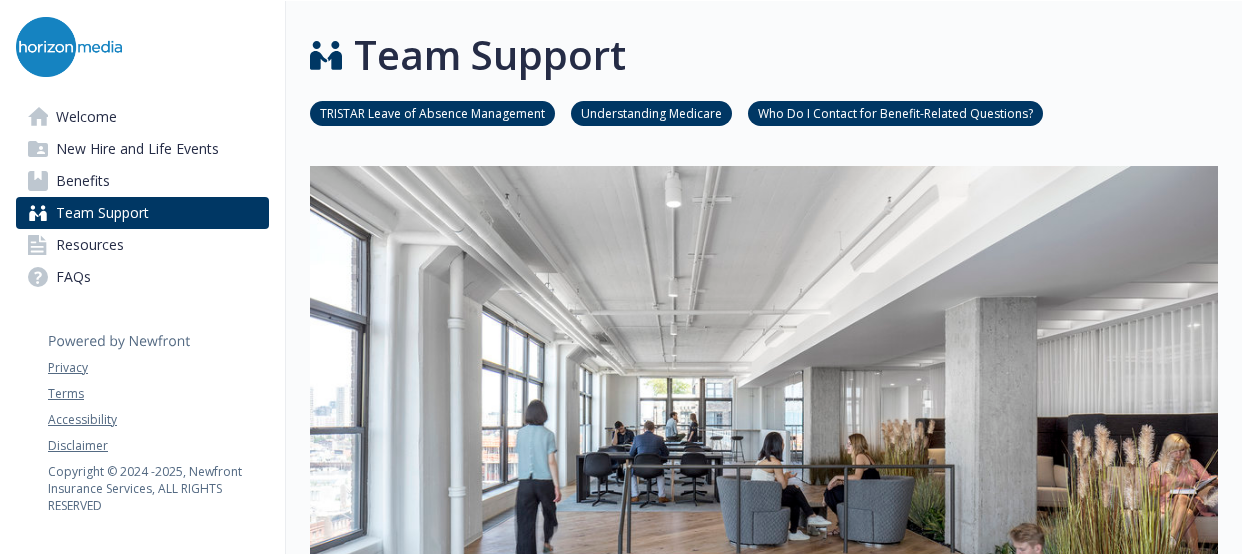 scroll, scrollTop: 0, scrollLeft: 0, axis: both 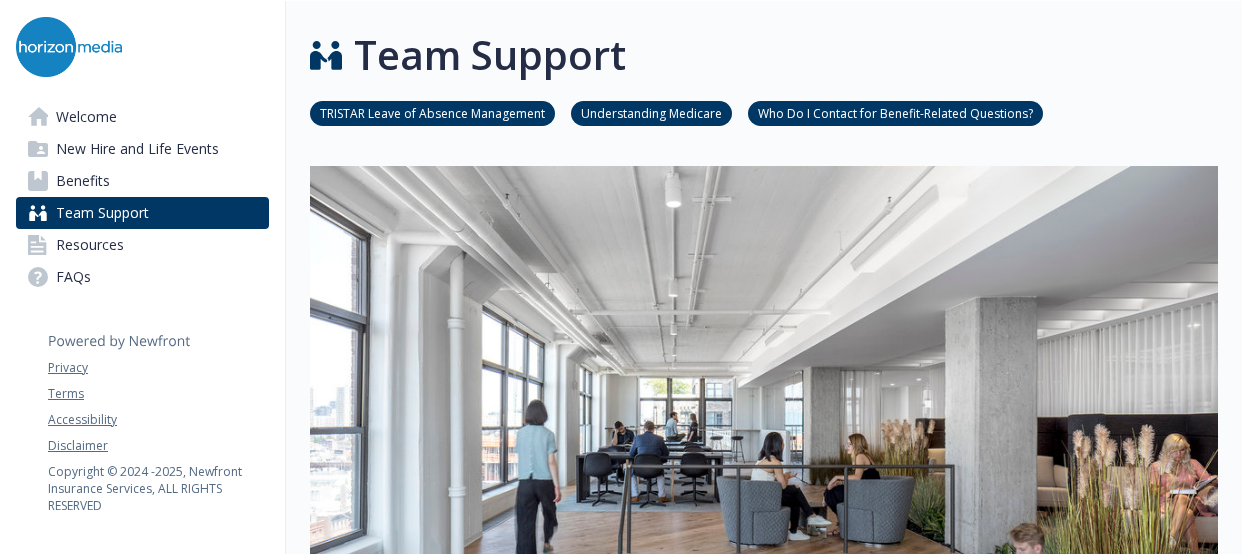 click on "TRISTAR Leave of Absence Management" at bounding box center [432, 112] 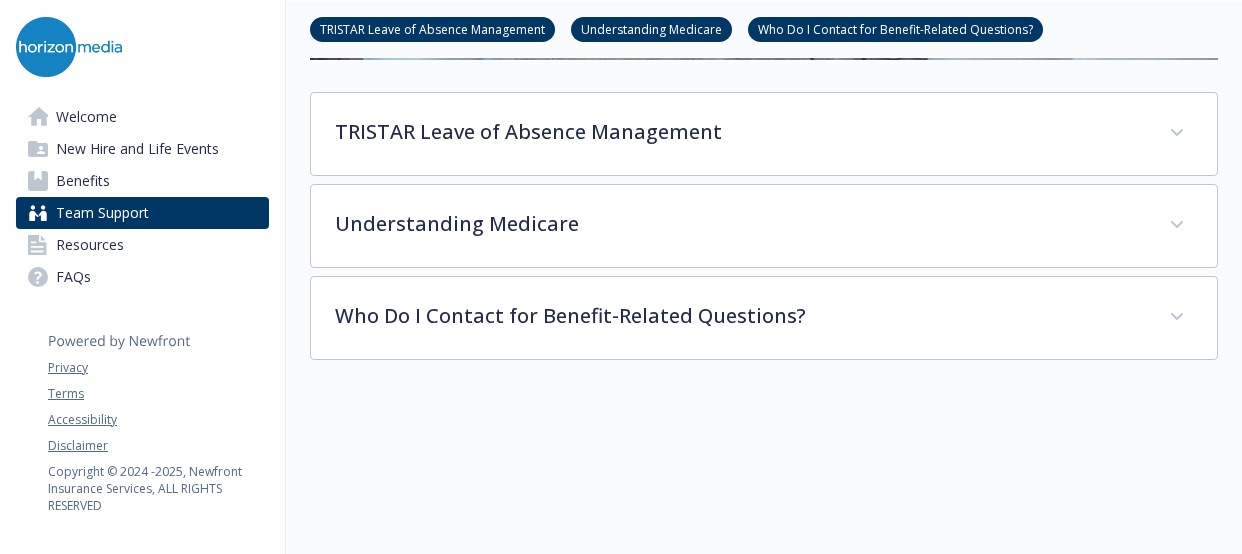 scroll, scrollTop: 668, scrollLeft: 15, axis: both 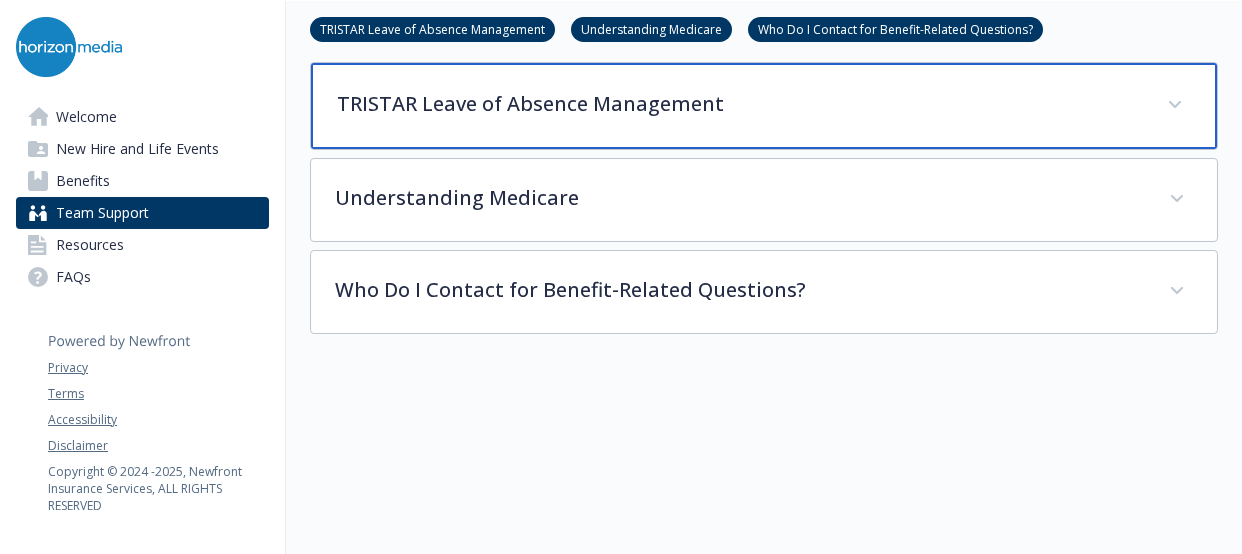 click on "TRISTAR Leave of Absence Management" at bounding box center [740, 104] 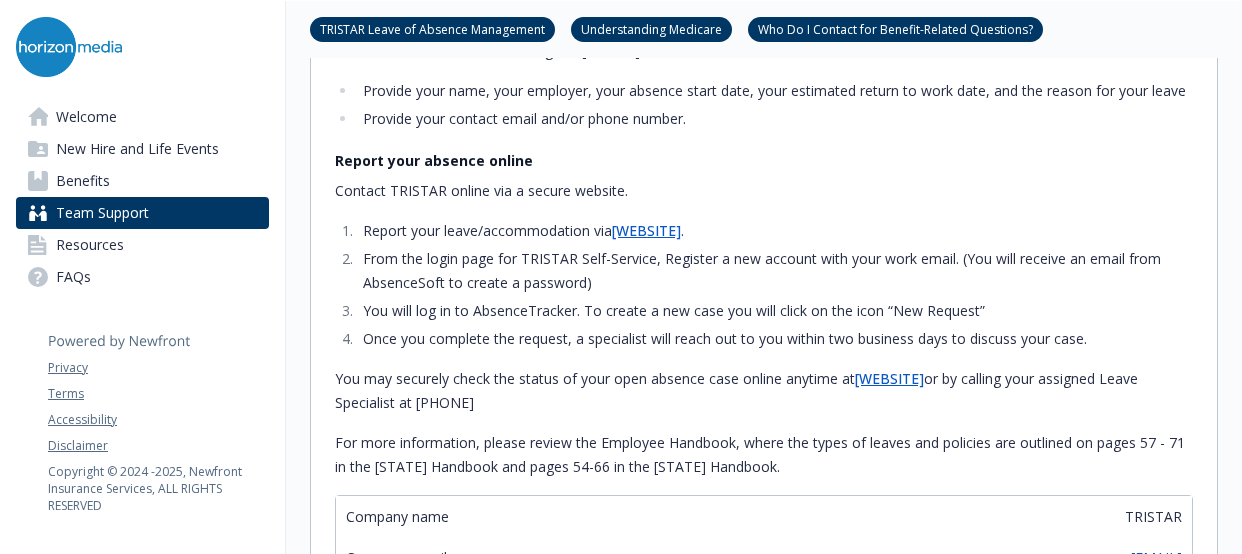 scroll, scrollTop: 1110, scrollLeft: 1, axis: both 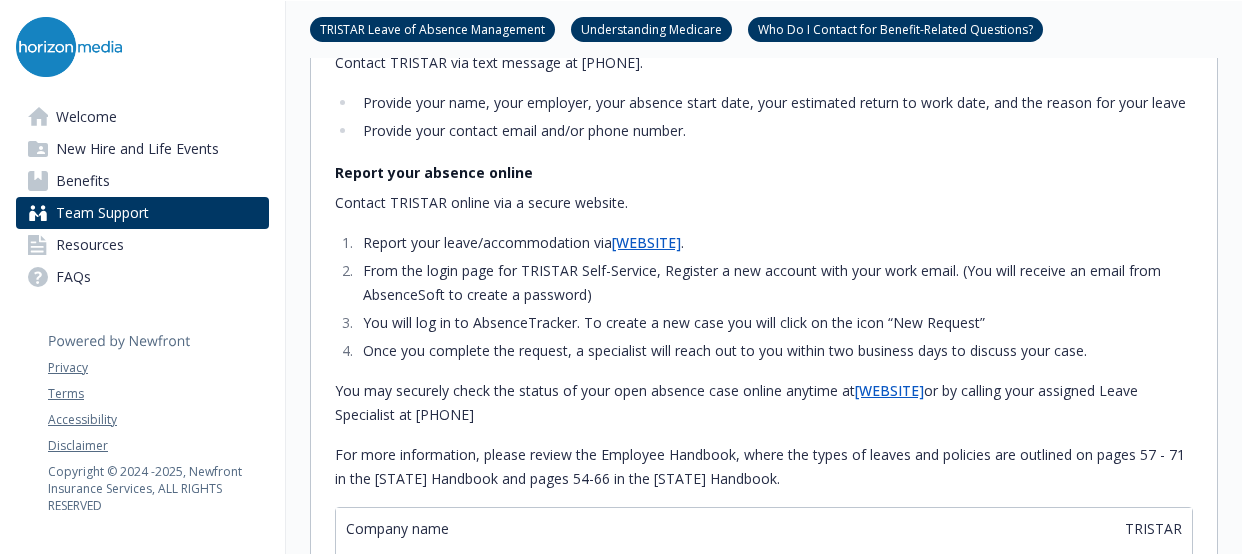 click on "[WEBSITE]" at bounding box center [646, 242] 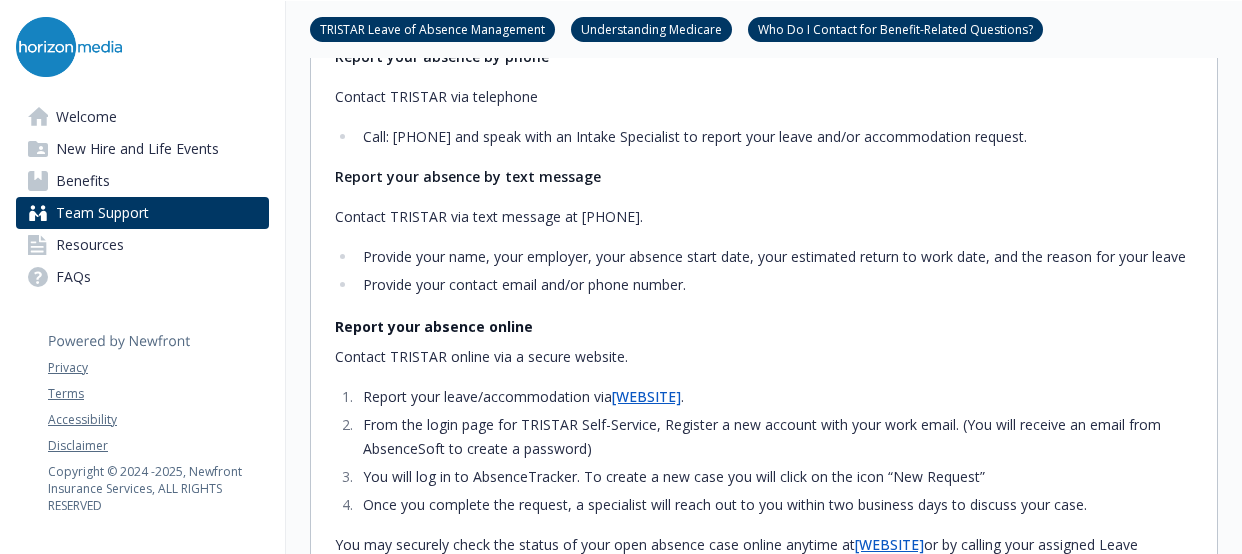 scroll, scrollTop: 953, scrollLeft: 0, axis: vertical 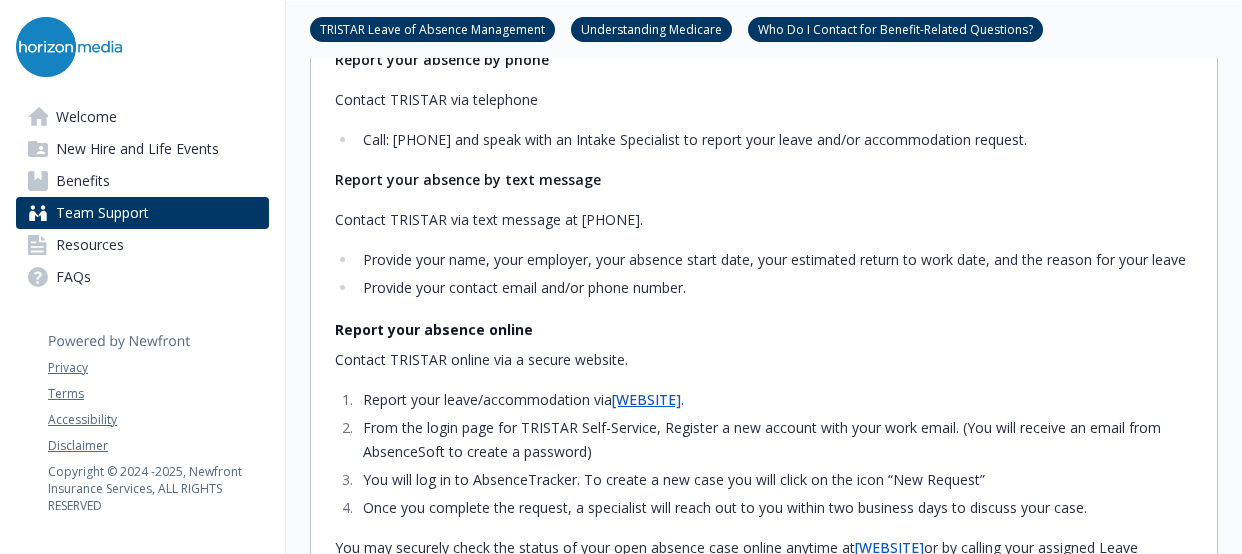 click on "TRISTAR administers STD, LTD, FMLA, and Company Paid leaves on behalf of Horizon Media.
The first step in reporting an absence is knowing when to report it. Given the multiple benefits that can cover your absence, here are a few rules of thumb:
Report your claim up to 30 days in advance of a planned absence.
For an unplanned absence, report as soon as you’re aware that you’ll be absent from work.
Report your absence by phone
Contact TRISTAR via telephone
Call: [PHONE] and speak with an Intake Specialist to report your leave and/or accommodation request.
Report your absence by text message
Contact TRISTAR via text message at [PHONE].
Provide your name, your employer, your absence start date, your estimated return to work date, and the reason for your leave
Provide your contact email and/or phone number.
Report your absence online
Contact TRISTAR online via a secure website.
Report your leave/accommodation via  [WEBSITE]." at bounding box center [764, 262] 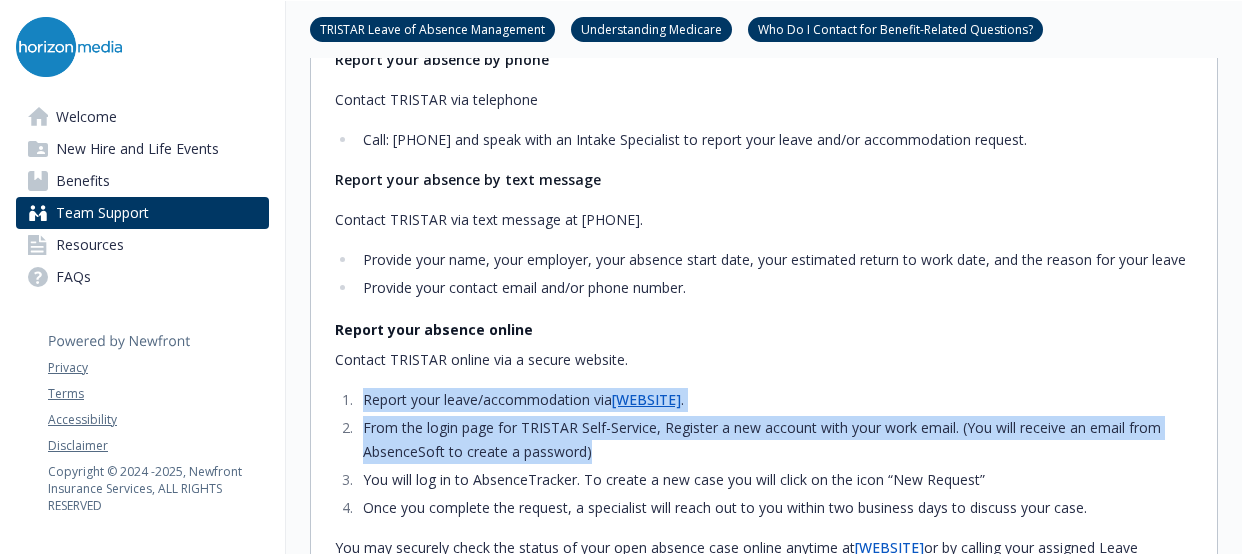 drag, startPoint x: 705, startPoint y: 353, endPoint x: 1036, endPoint y: 463, distance: 348.79938 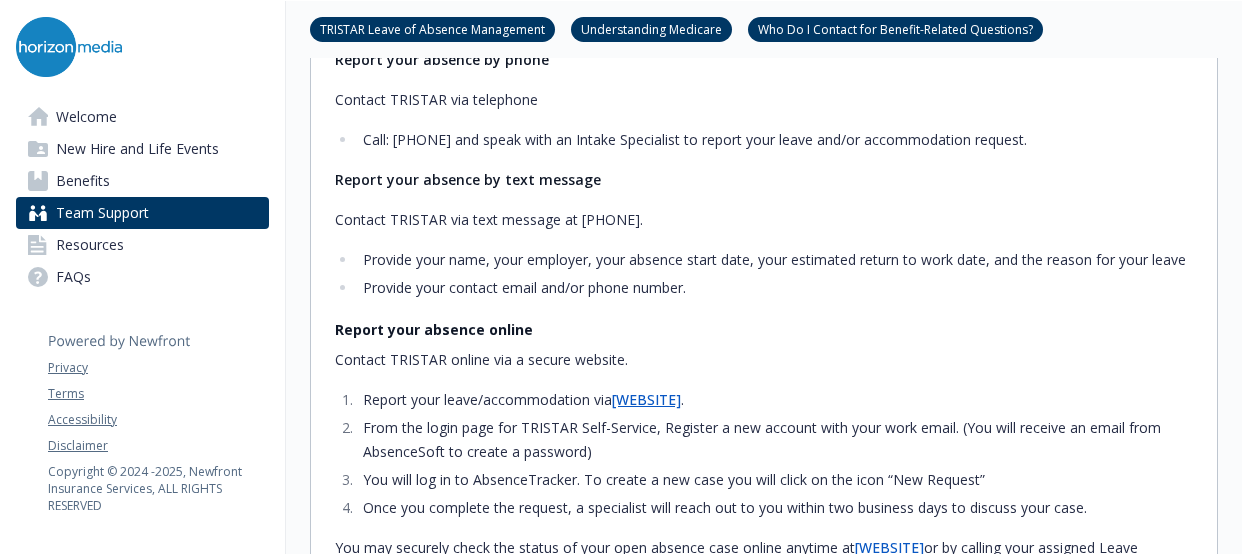 drag, startPoint x: 1036, startPoint y: 463, endPoint x: 1154, endPoint y: 495, distance: 122.26202 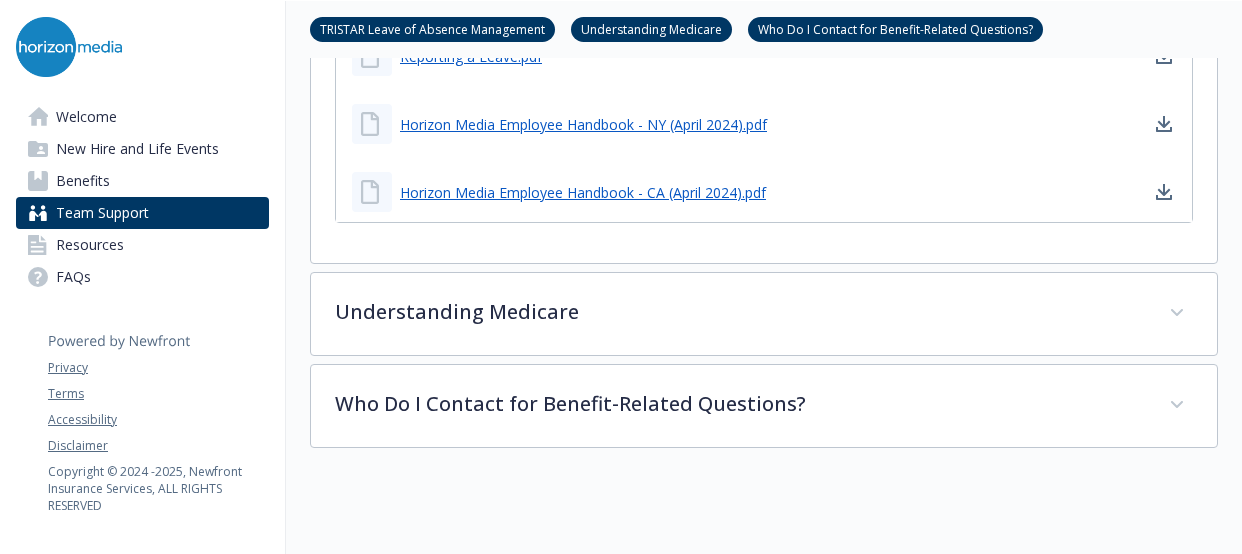 scroll, scrollTop: 1862, scrollLeft: 0, axis: vertical 